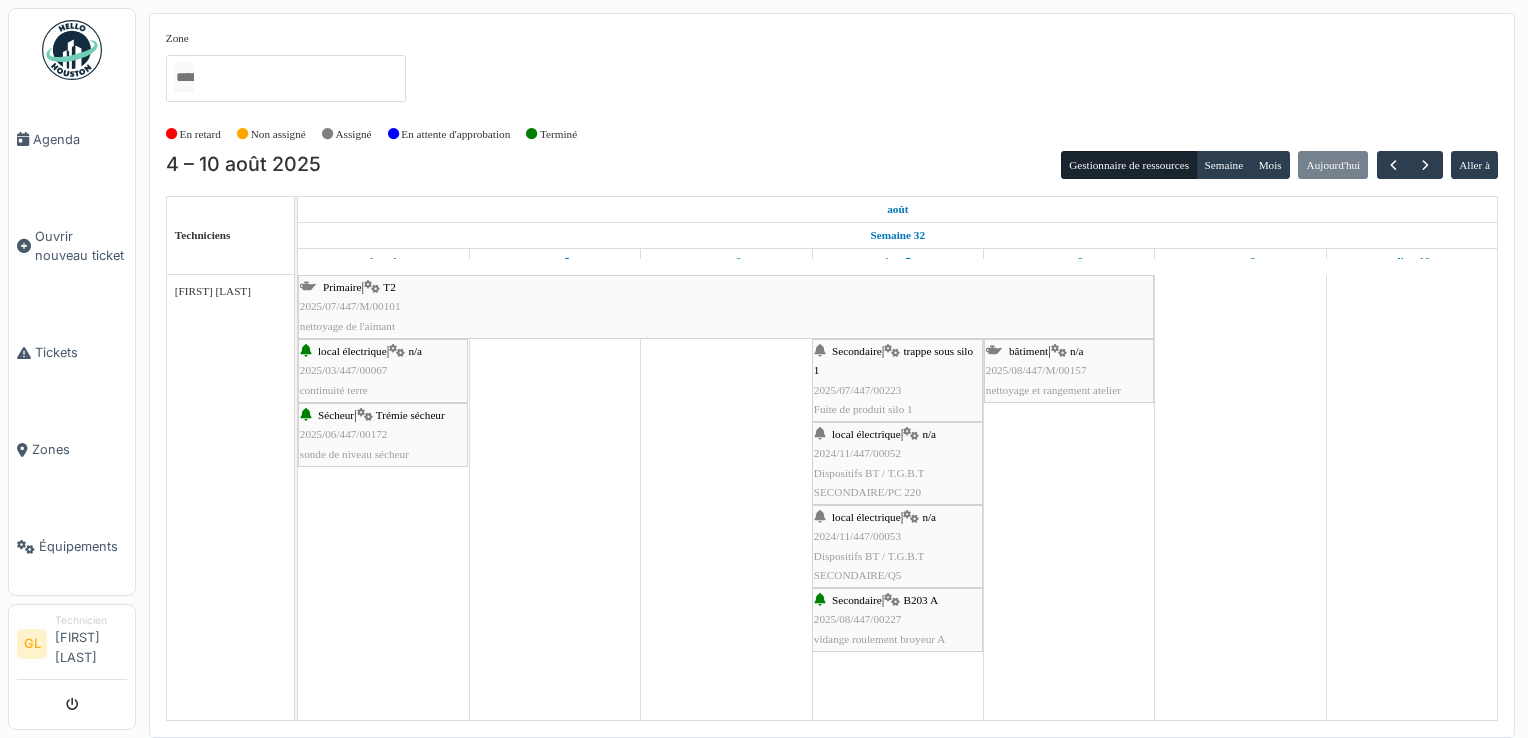 scroll, scrollTop: 0, scrollLeft: 0, axis: both 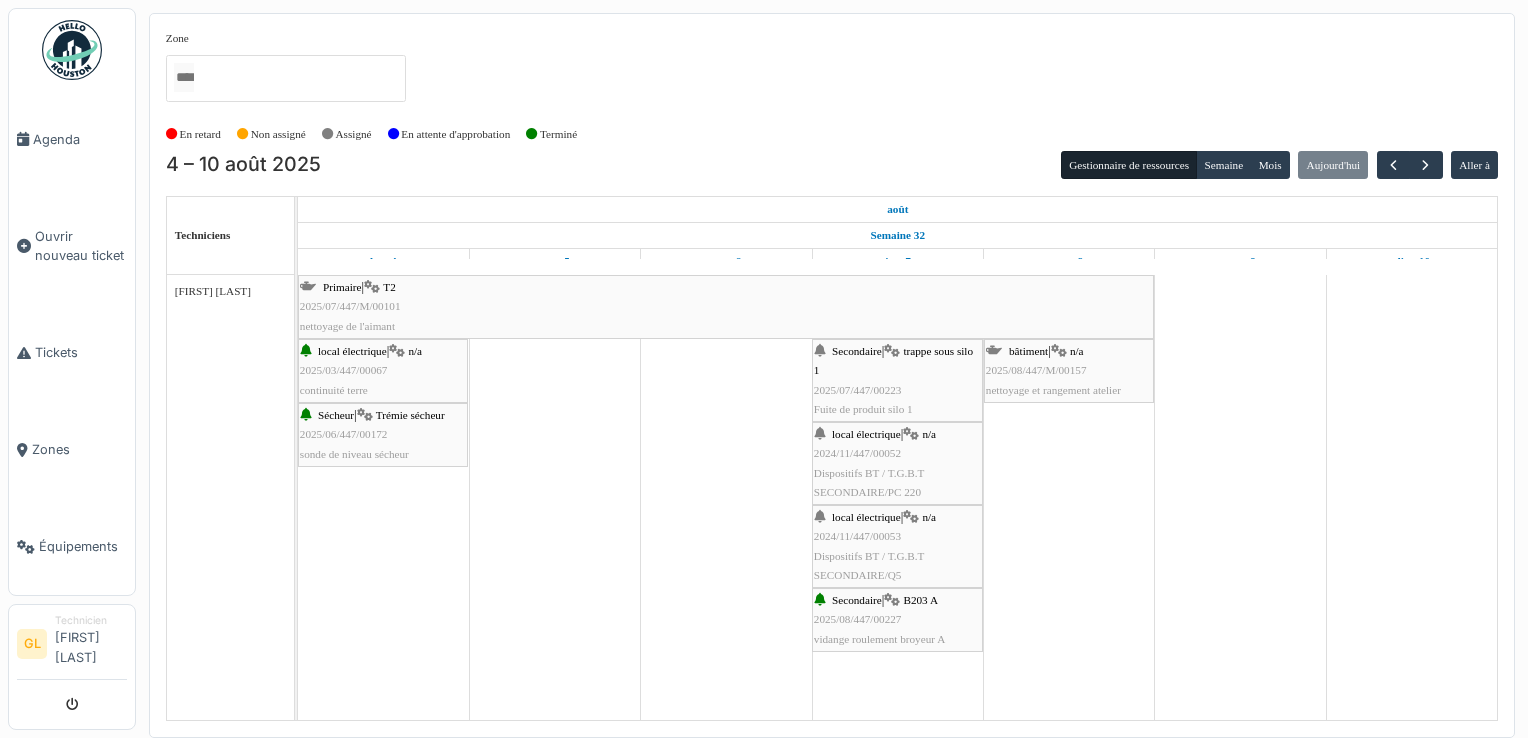 click on "local électrique
|     n/a
[NUMBER]/[NUMBER]/[NUMBER]
Dispositifs BT / T.G.B.T SECONDAIRE/Q5" at bounding box center (897, 546) 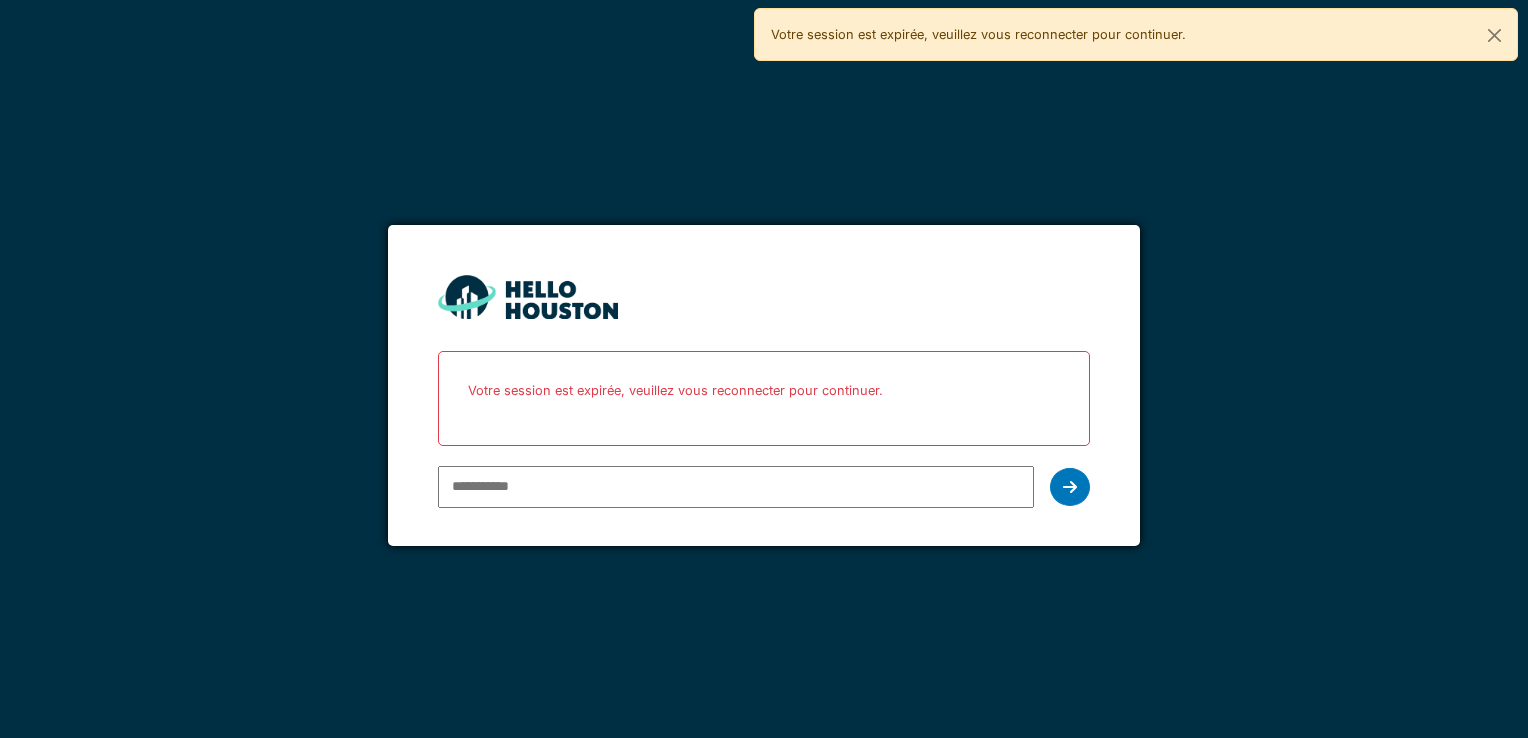 scroll, scrollTop: 0, scrollLeft: 0, axis: both 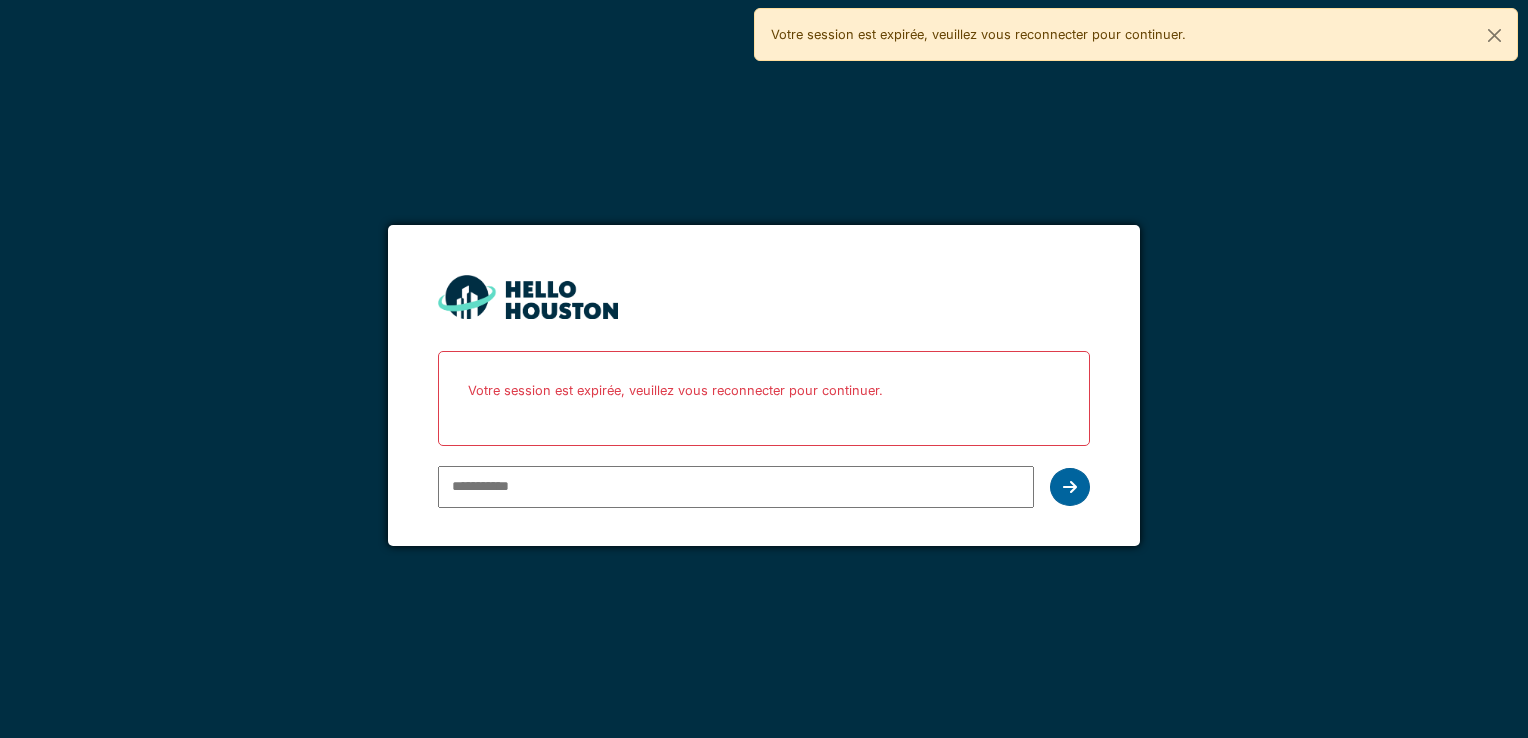 type on "**********" 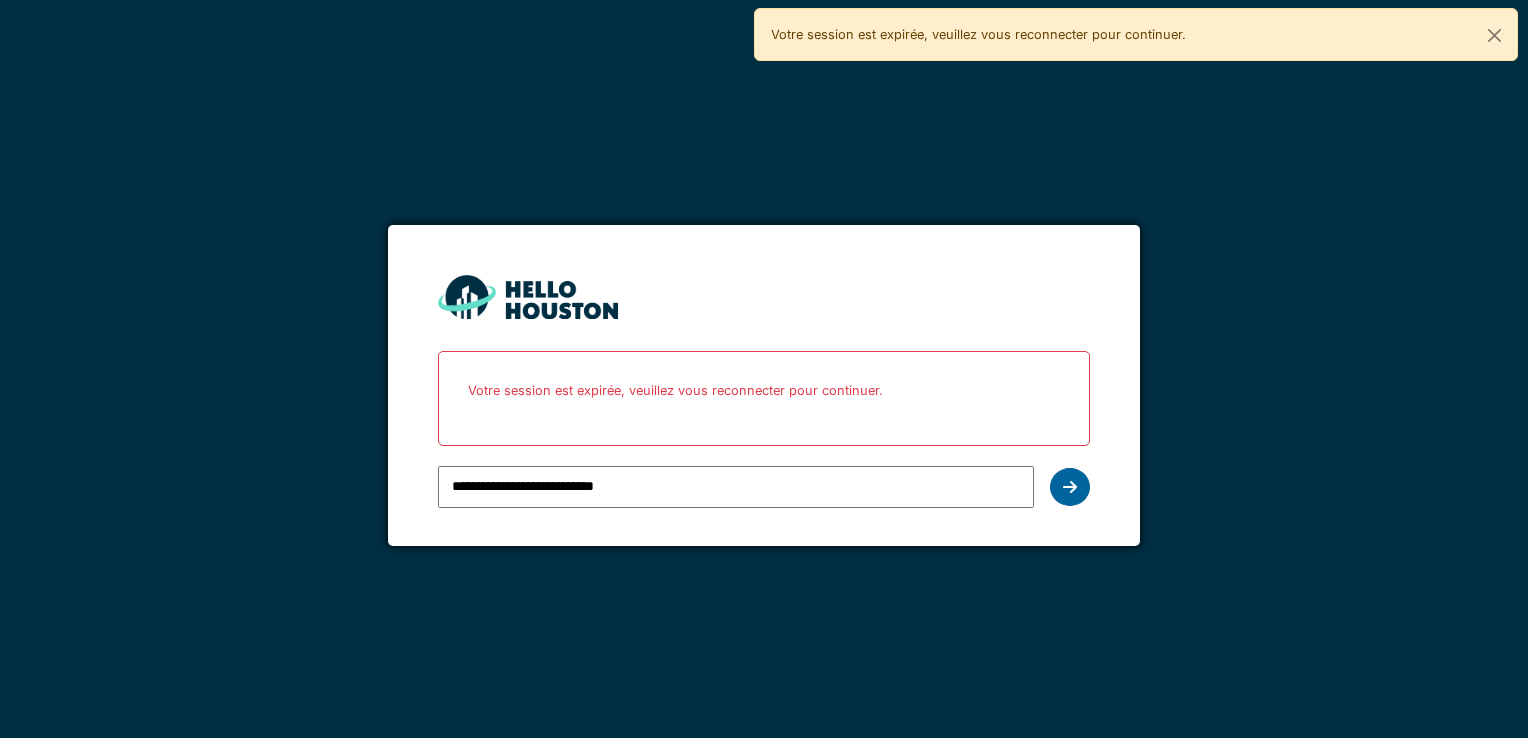 click at bounding box center (1070, 487) 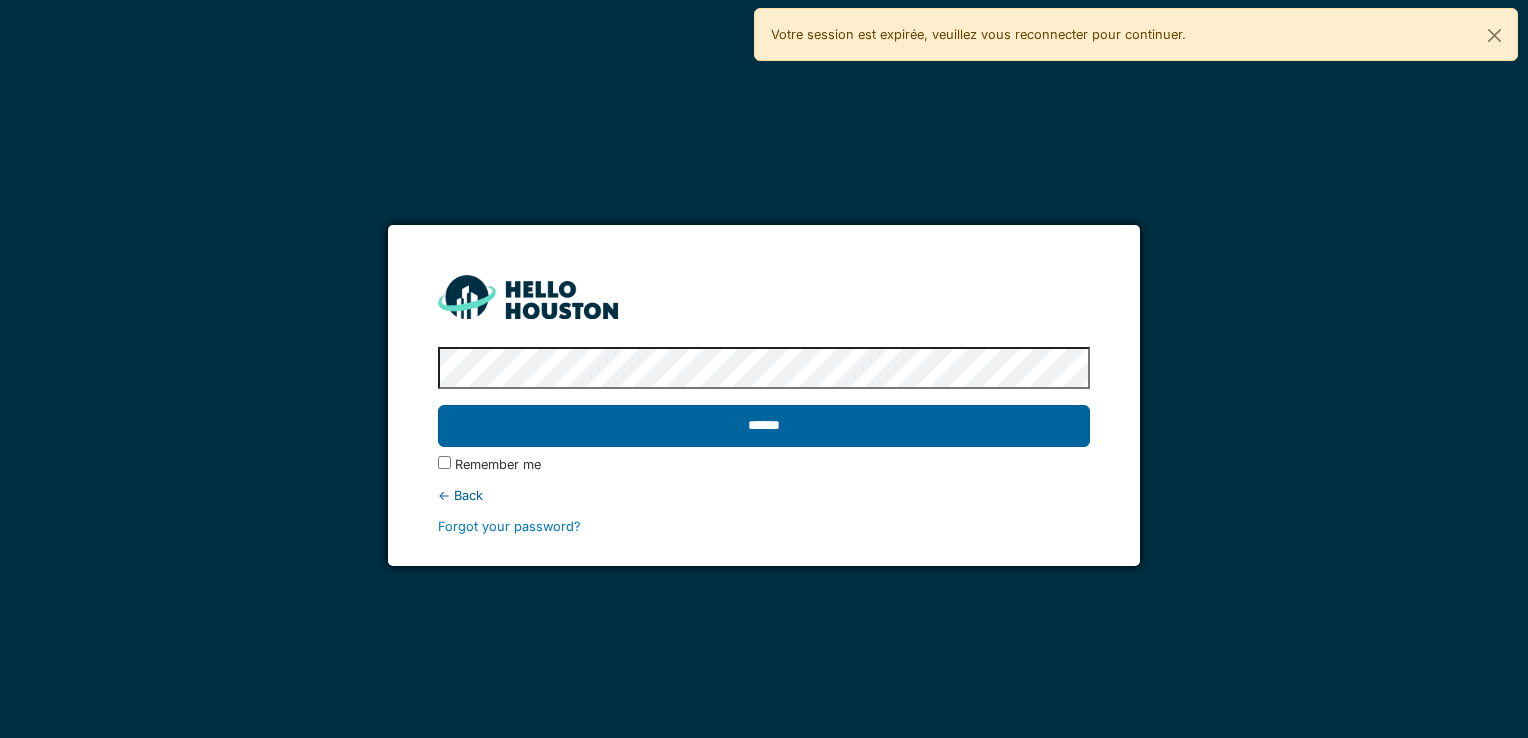 click on "******" at bounding box center [763, 426] 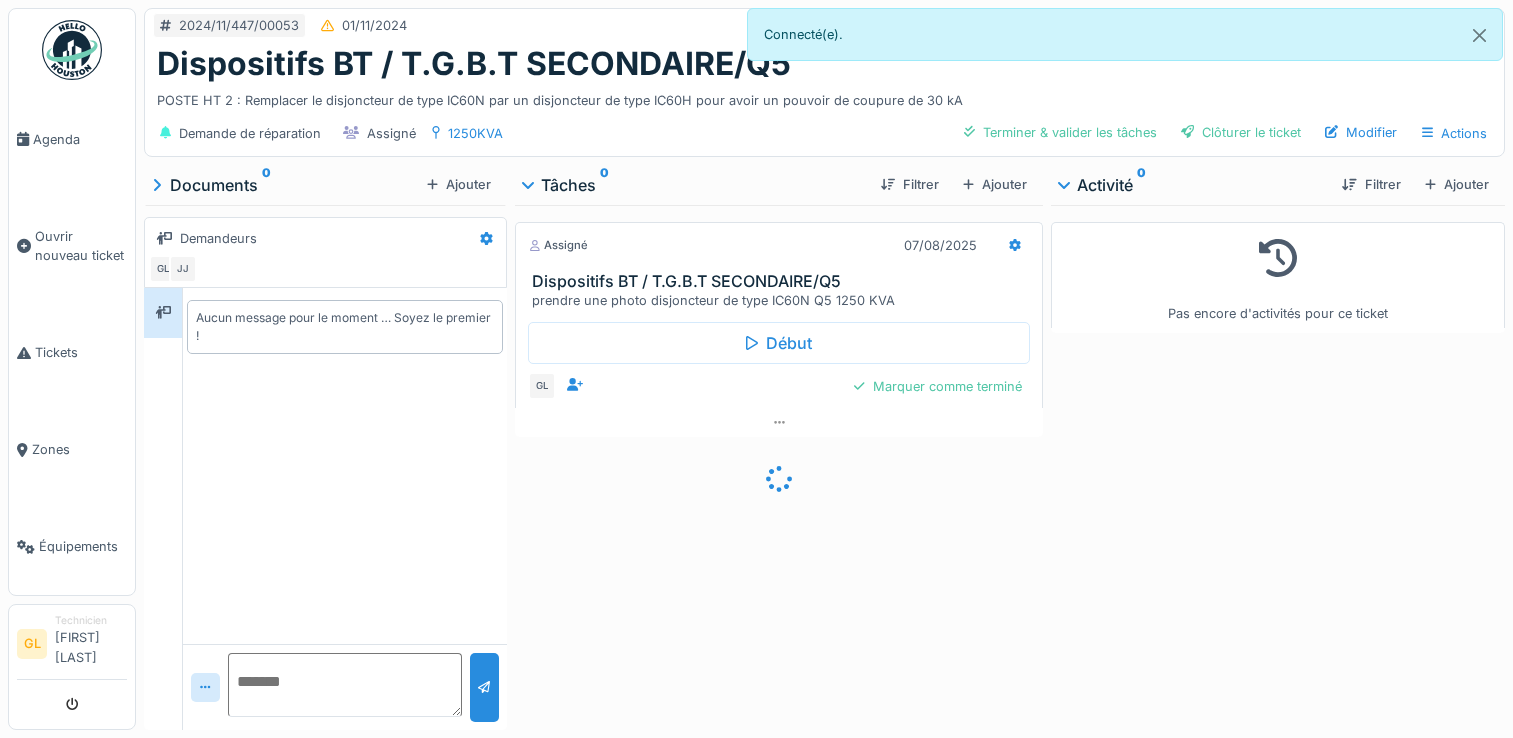 scroll, scrollTop: 0, scrollLeft: 0, axis: both 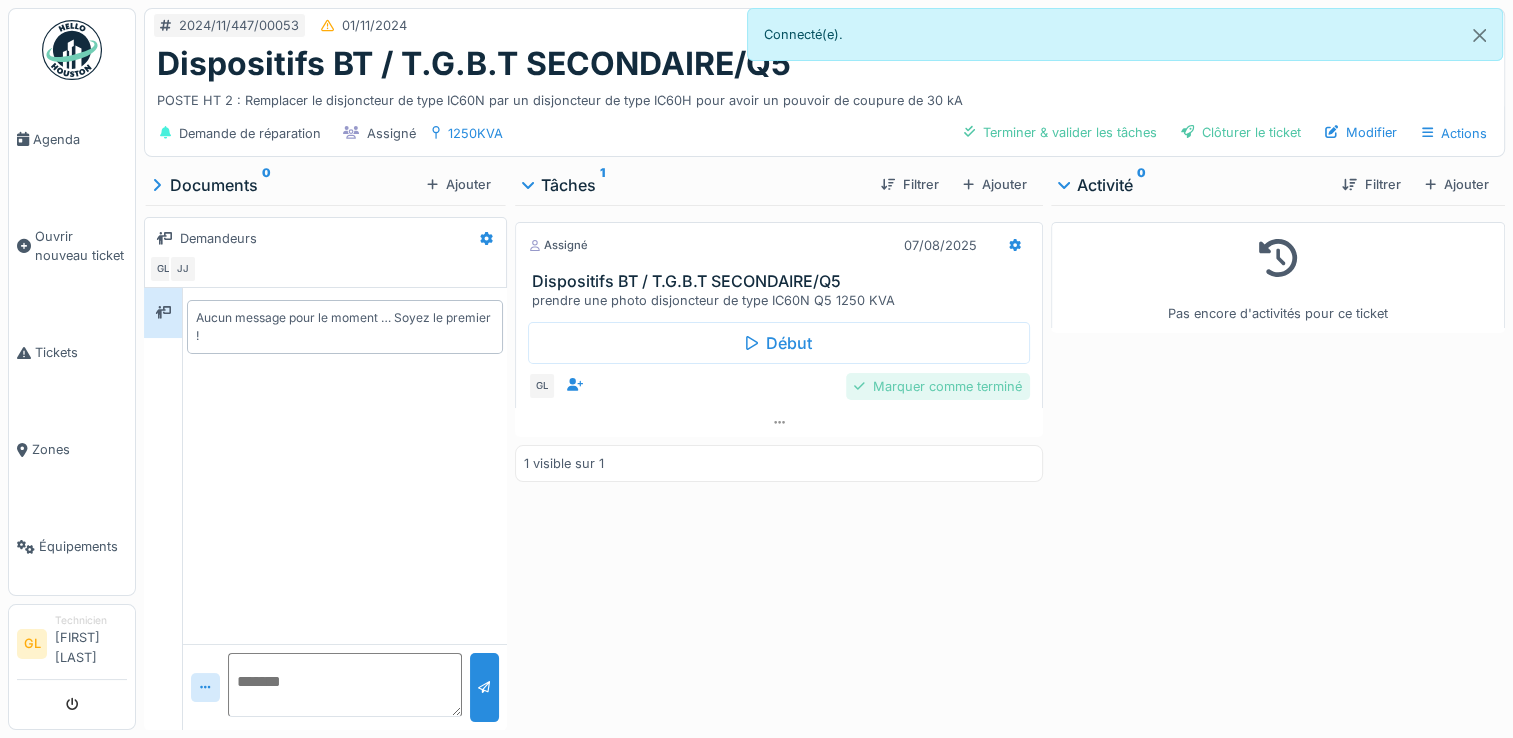 click on "Marquer comme terminé" at bounding box center (938, 386) 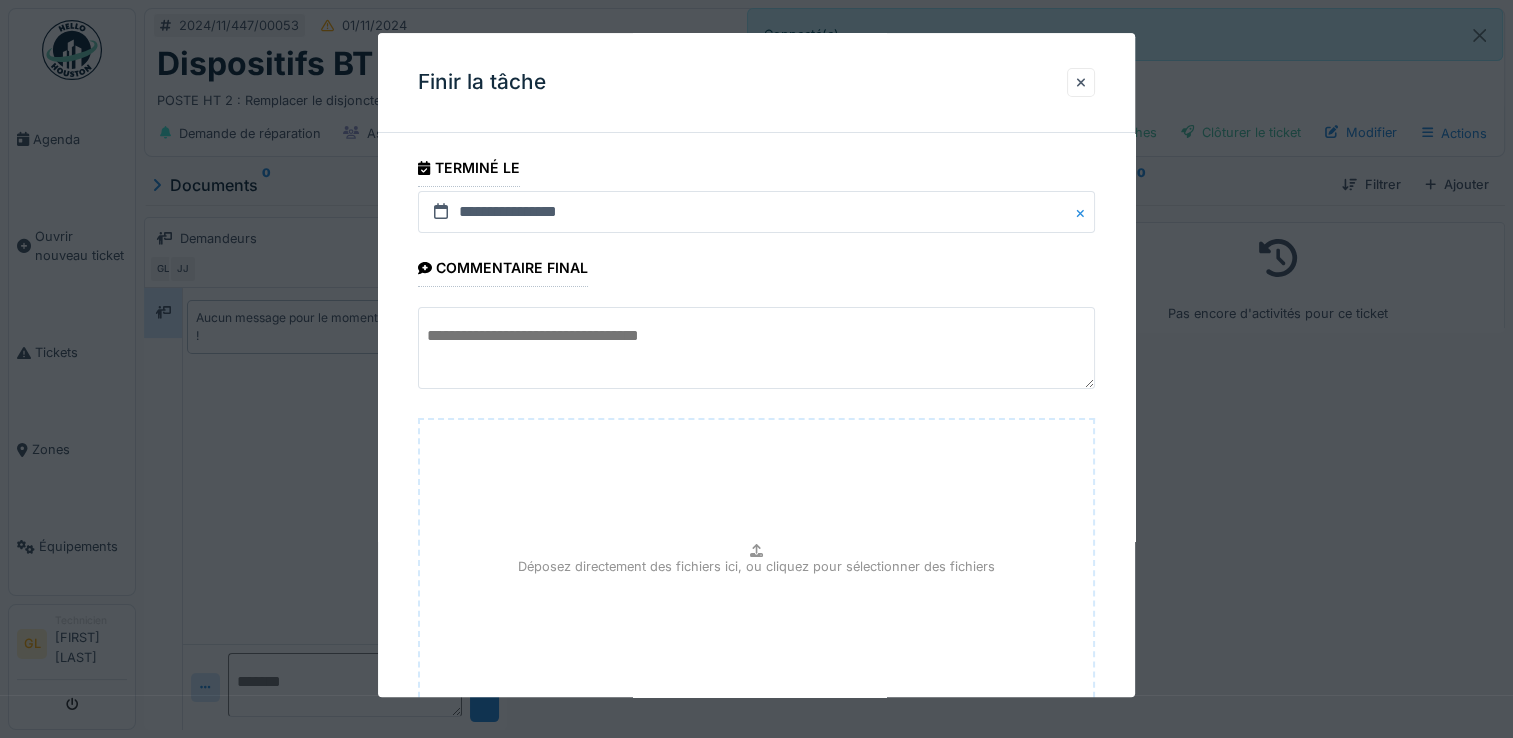 scroll, scrollTop: 15, scrollLeft: 0, axis: vertical 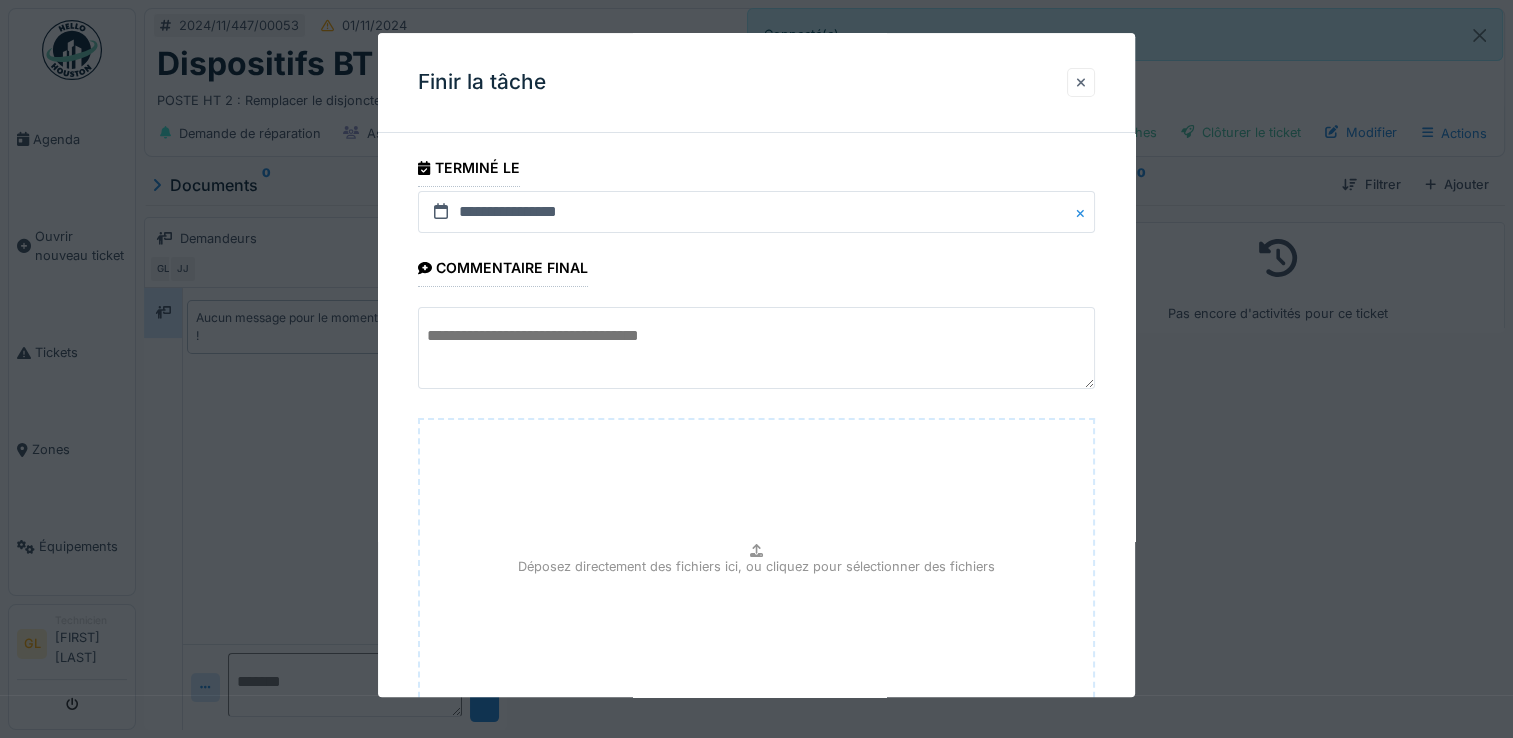 click at bounding box center (1081, 82) 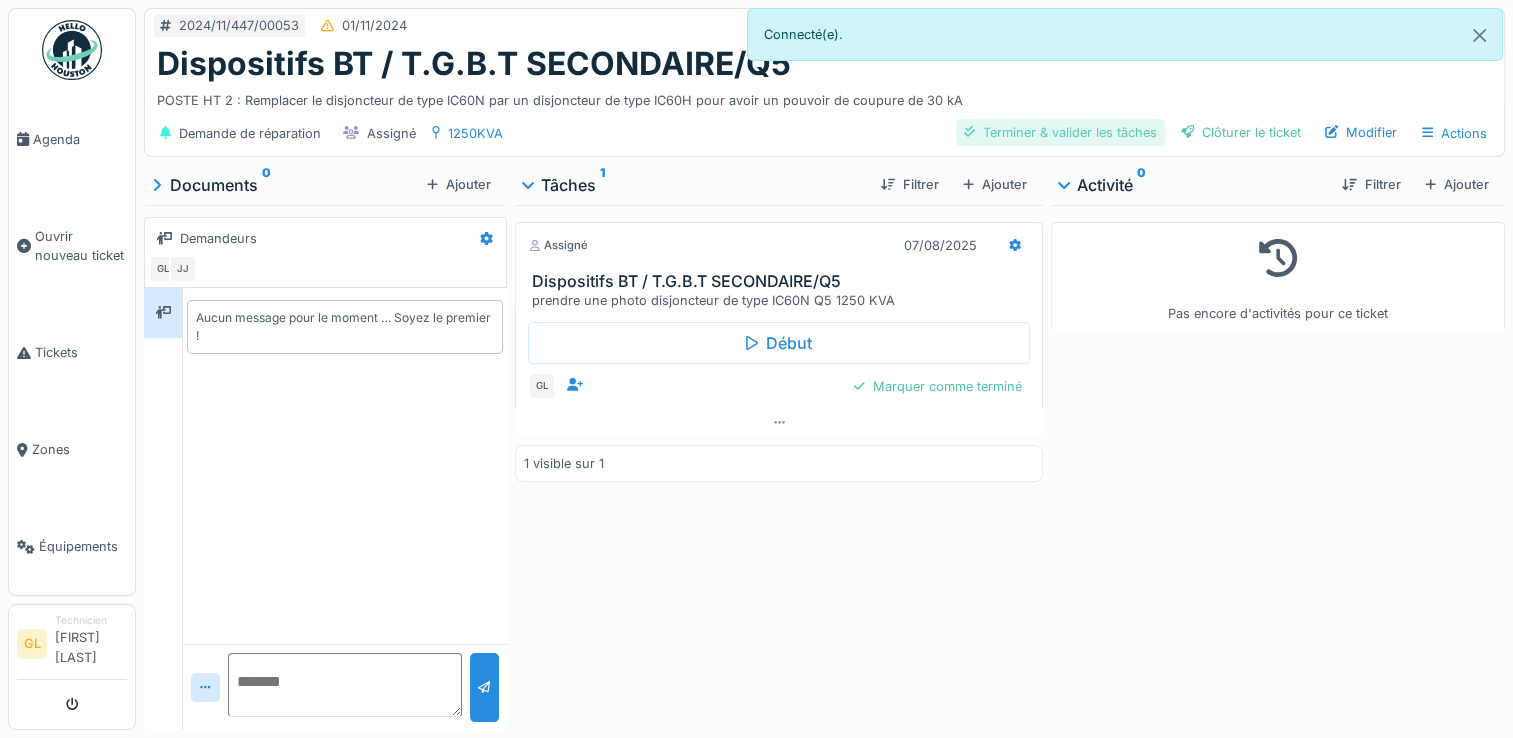 click on "Terminer & valider les tâches" at bounding box center (1060, 132) 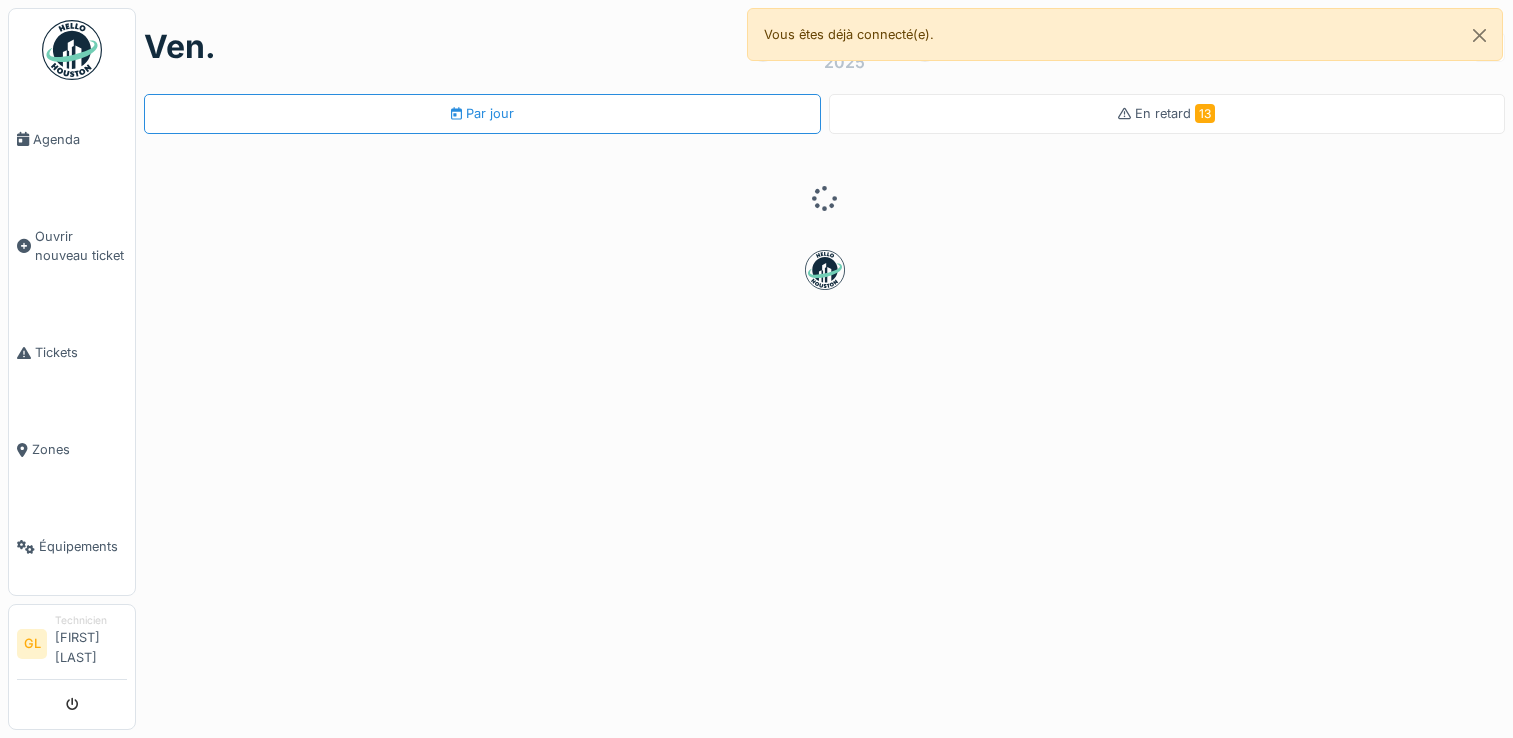 scroll, scrollTop: 0, scrollLeft: 0, axis: both 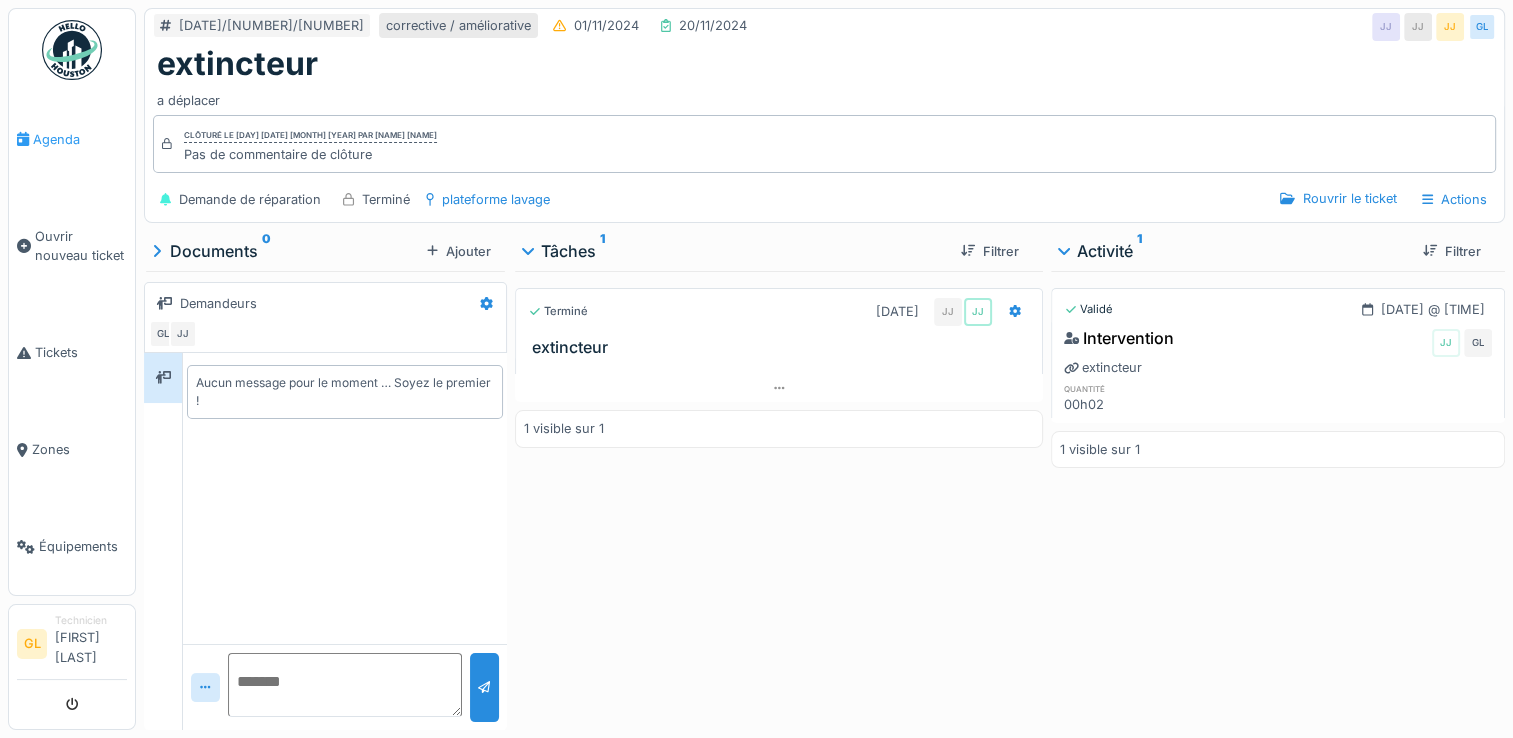 click on "Agenda" at bounding box center (80, 139) 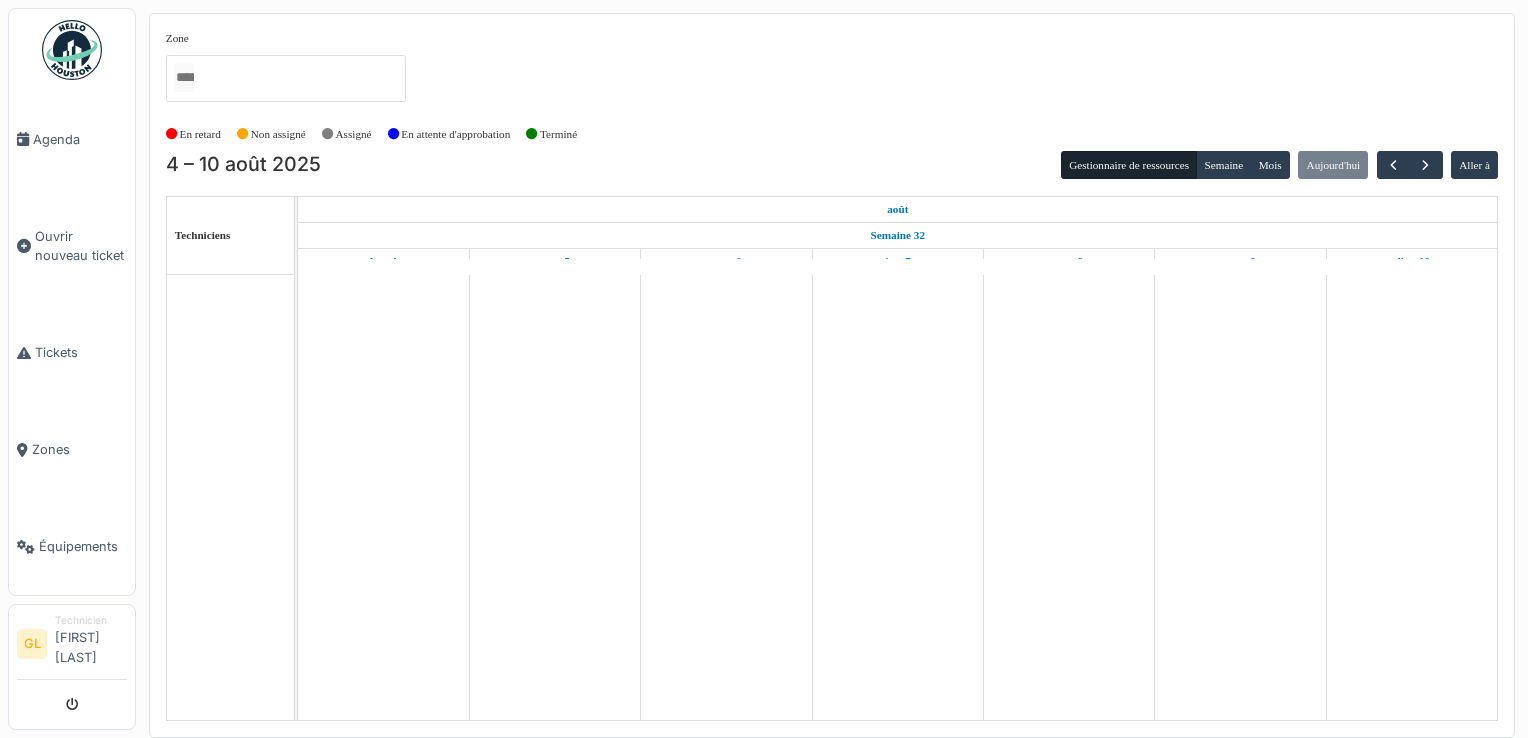 scroll, scrollTop: 0, scrollLeft: 0, axis: both 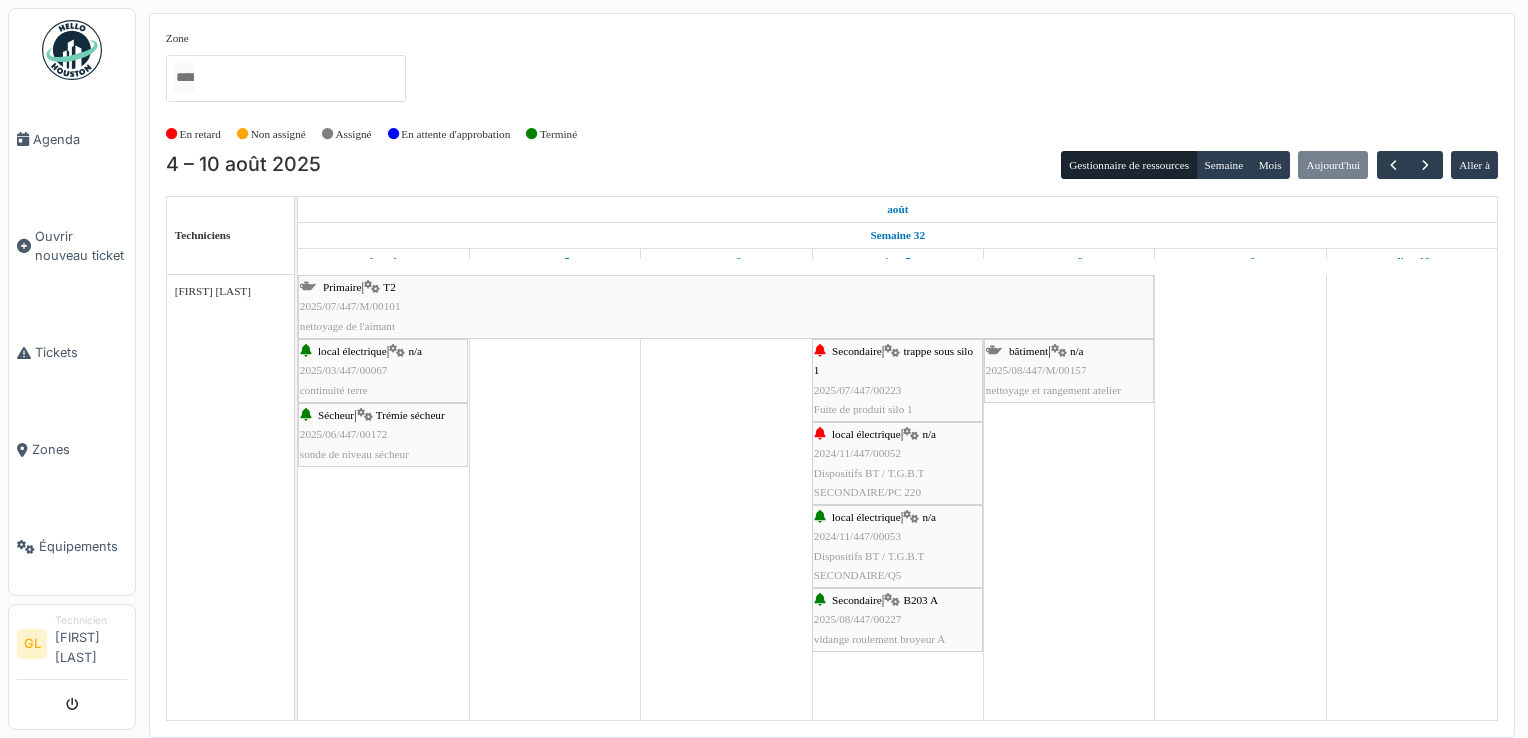 click on "Dispositifs BT / T.G.B.T SECONDAIRE/PC 220" at bounding box center [869, 482] 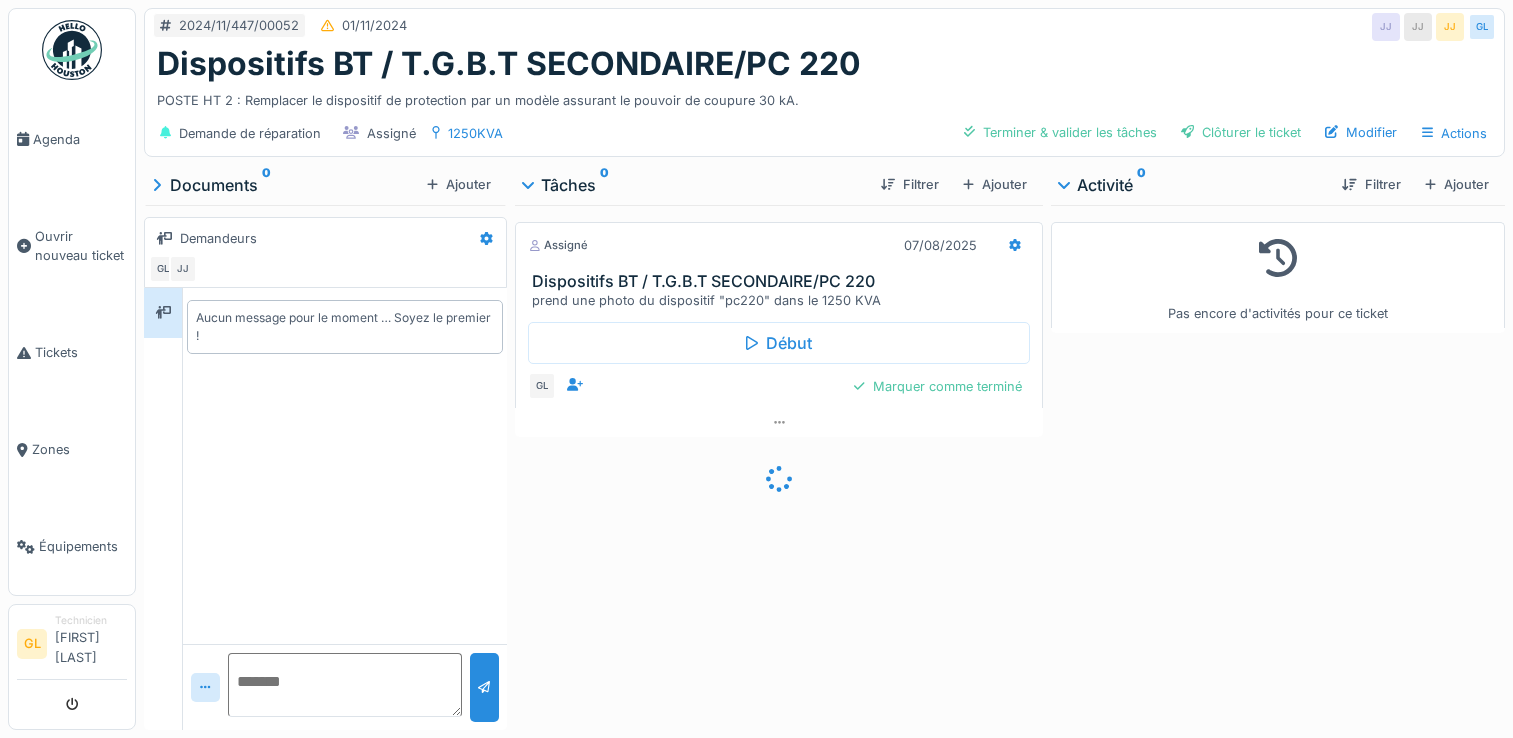 scroll, scrollTop: 0, scrollLeft: 0, axis: both 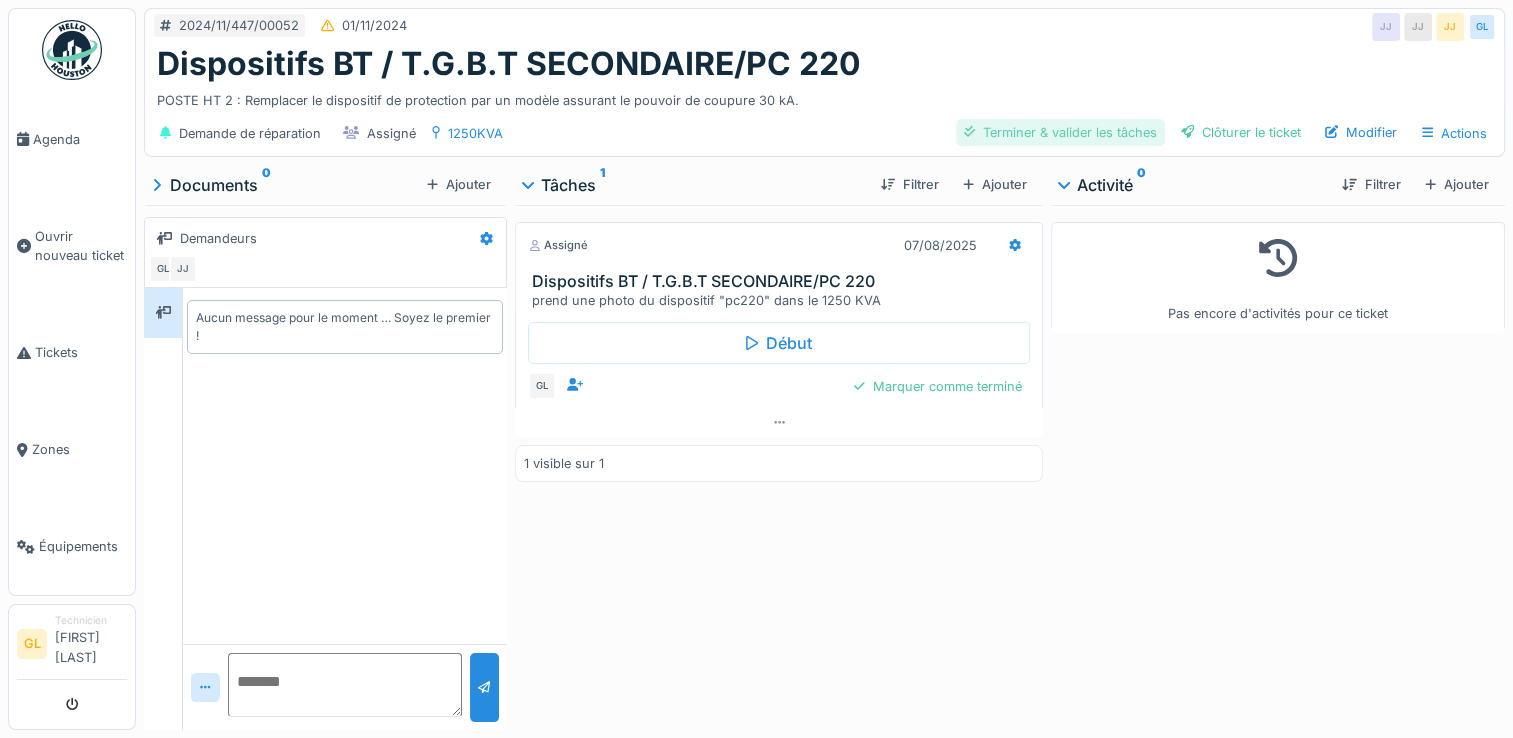click on "Terminer & valider les tâches" at bounding box center (1060, 132) 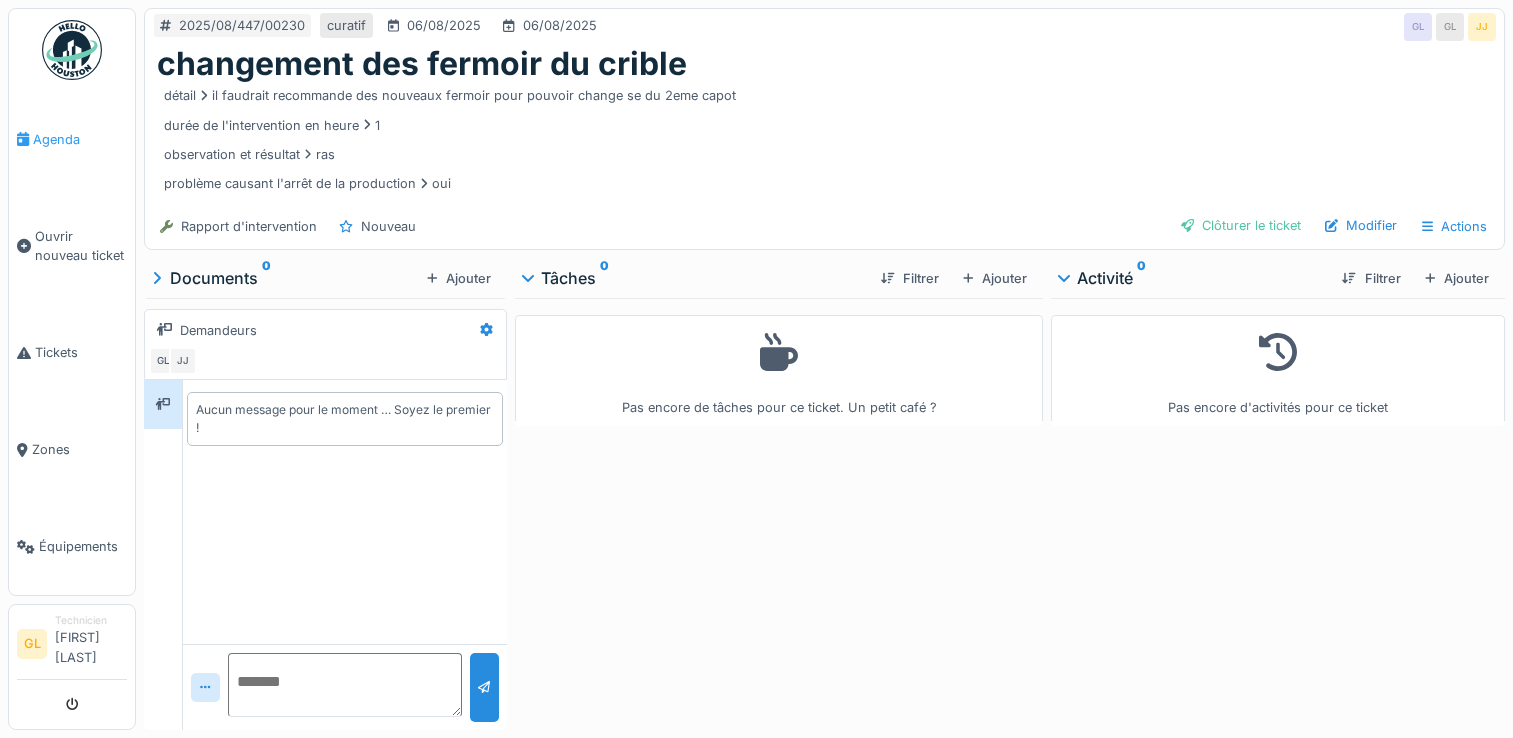 scroll, scrollTop: 0, scrollLeft: 0, axis: both 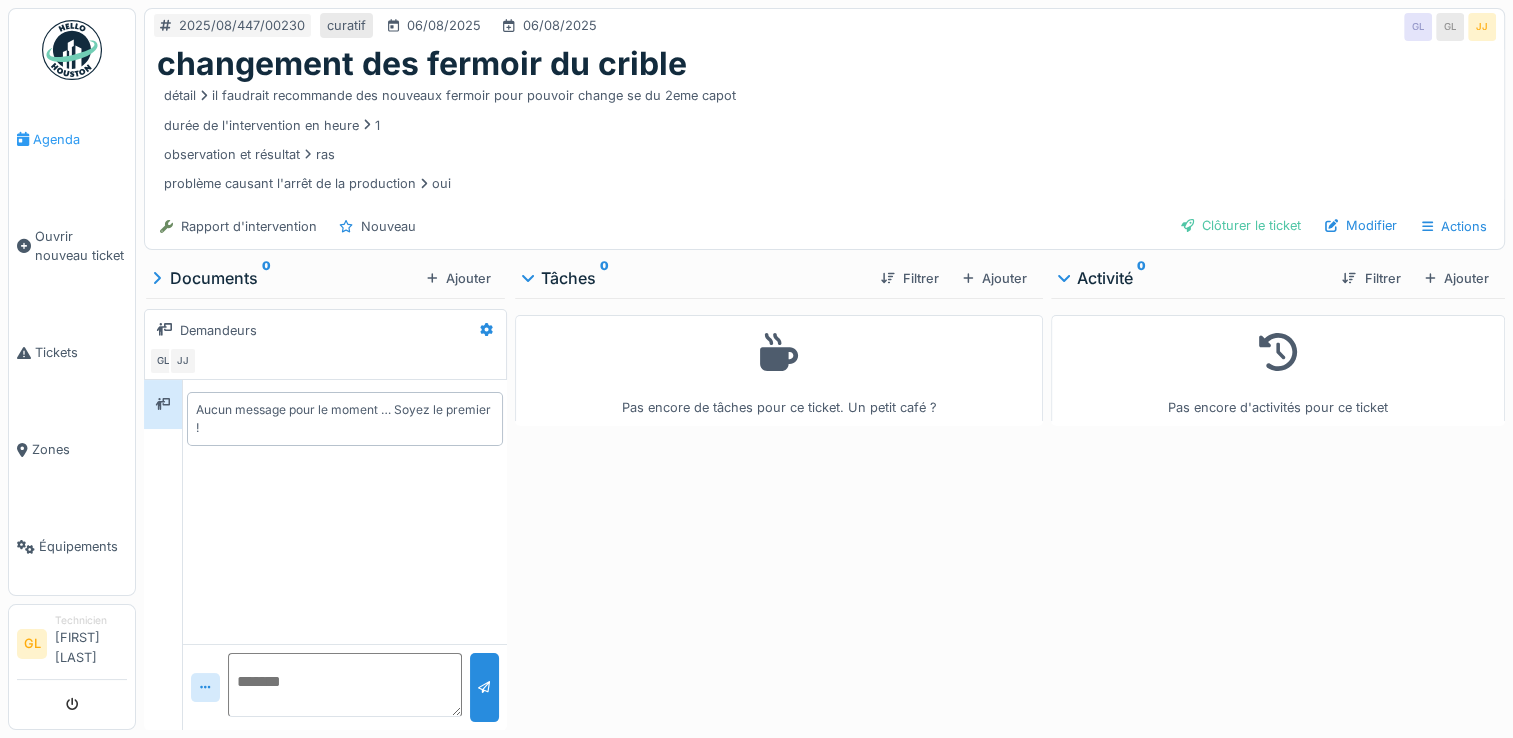 click on "Agenda" at bounding box center [80, 139] 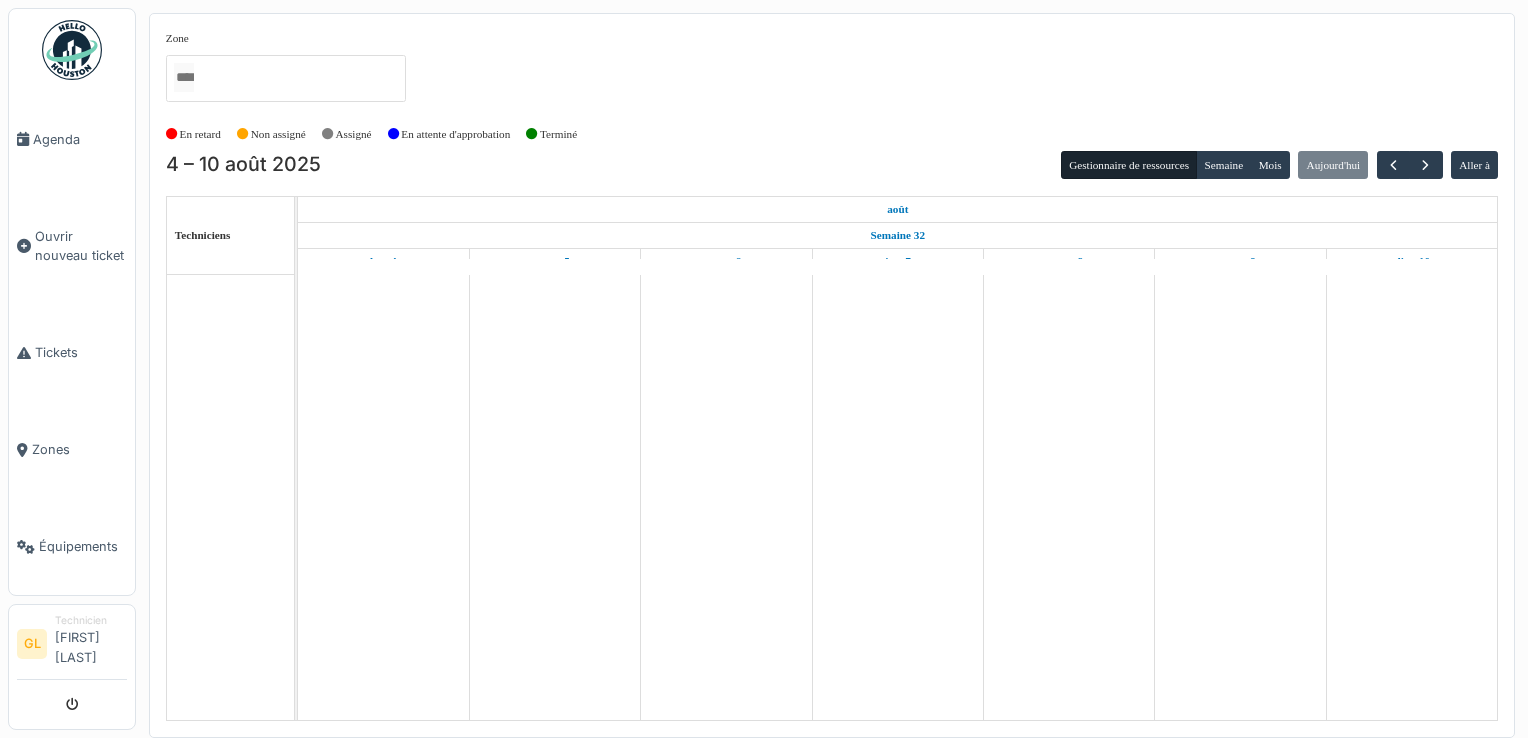 scroll, scrollTop: 0, scrollLeft: 0, axis: both 